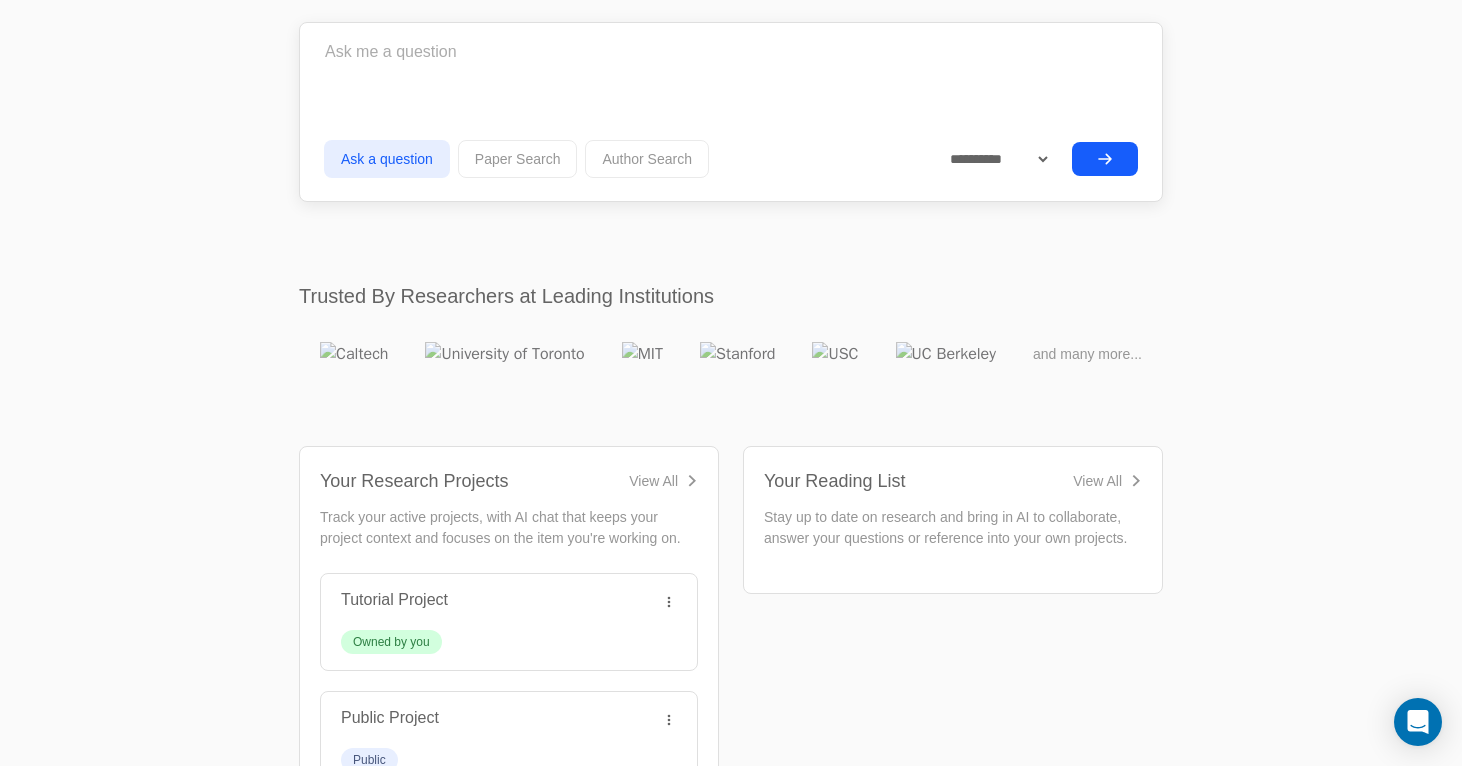 scroll, scrollTop: 285, scrollLeft: 0, axis: vertical 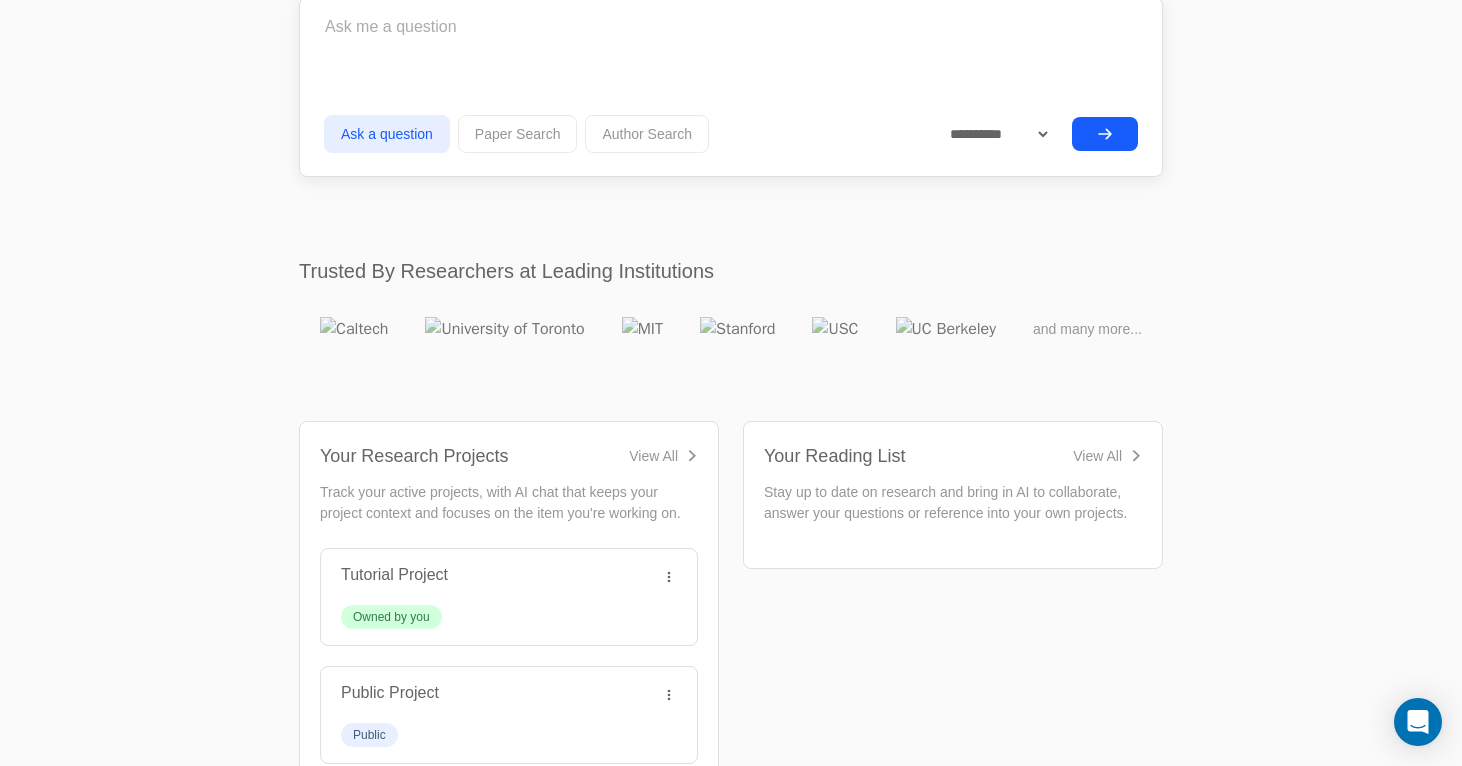 click on "View All" at bounding box center (653, 456) 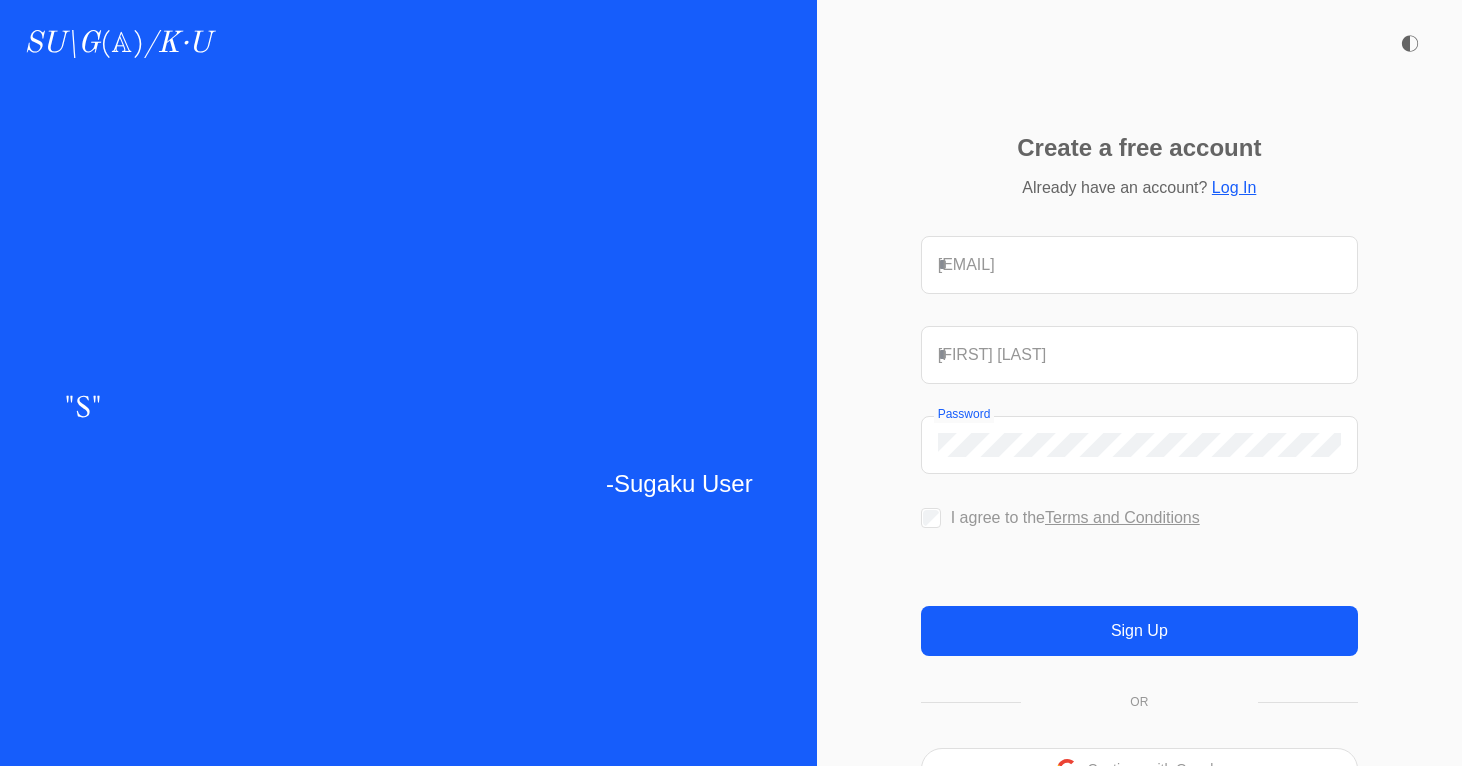 scroll, scrollTop: 0, scrollLeft: 0, axis: both 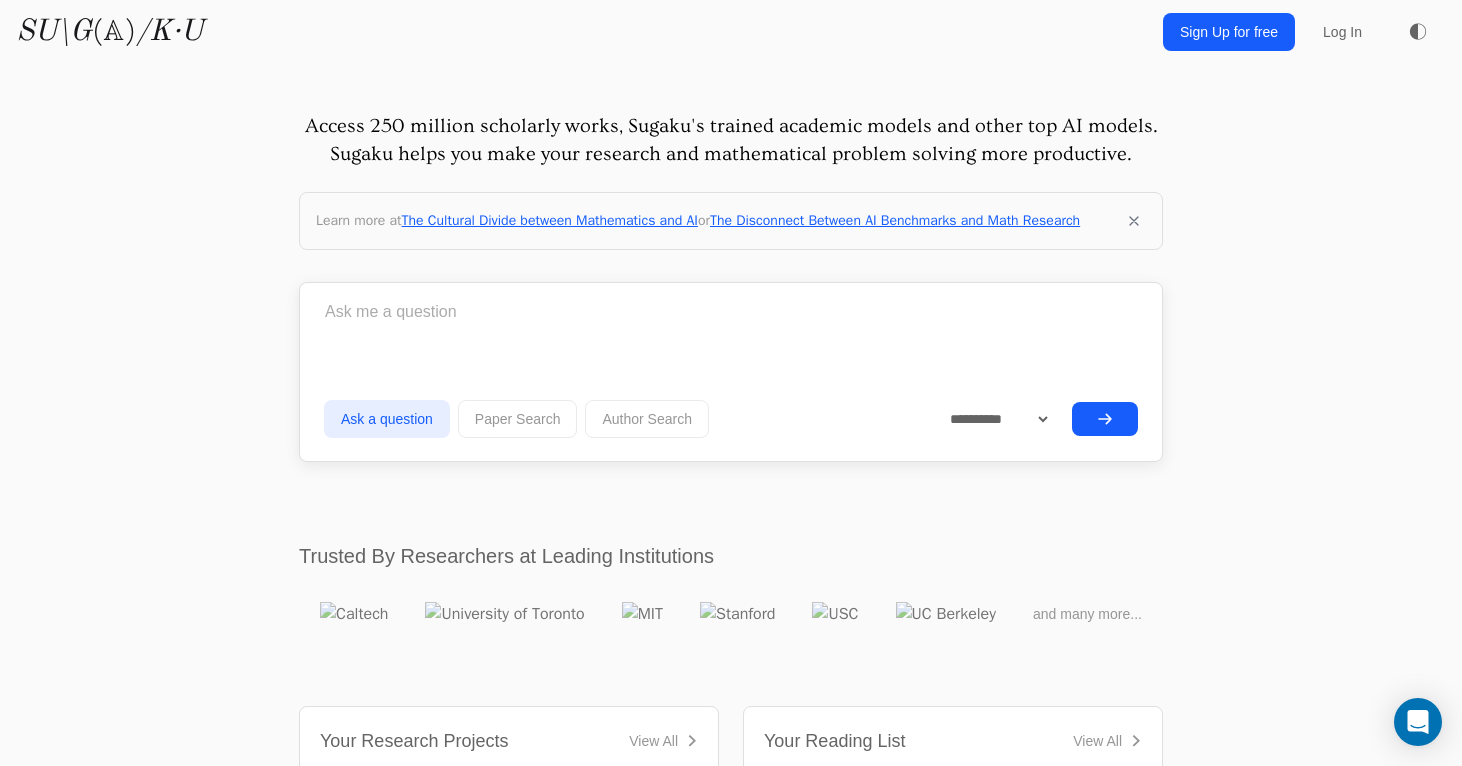 click on "◐" at bounding box center [1418, 32] 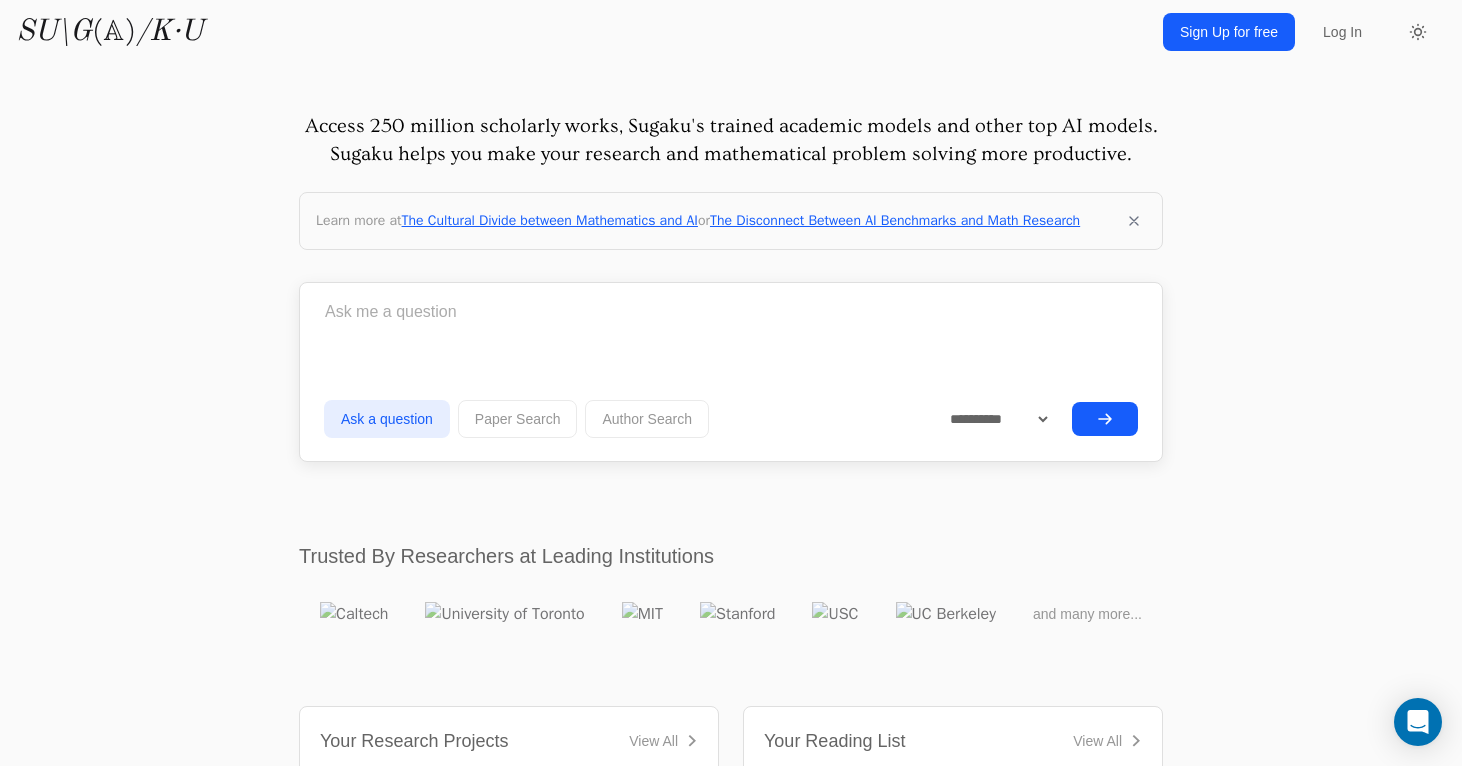 click at bounding box center [1418, 32] 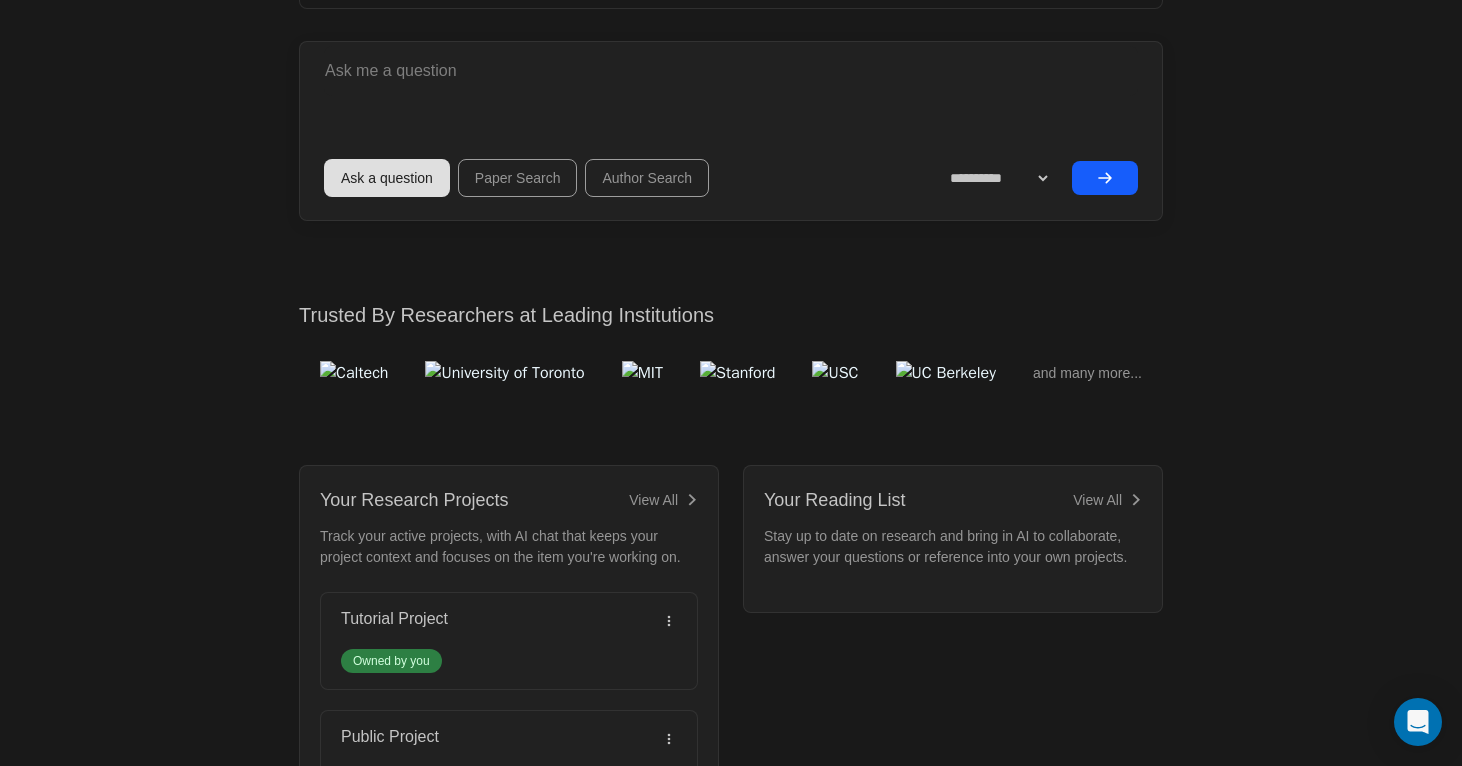 scroll, scrollTop: 250, scrollLeft: 0, axis: vertical 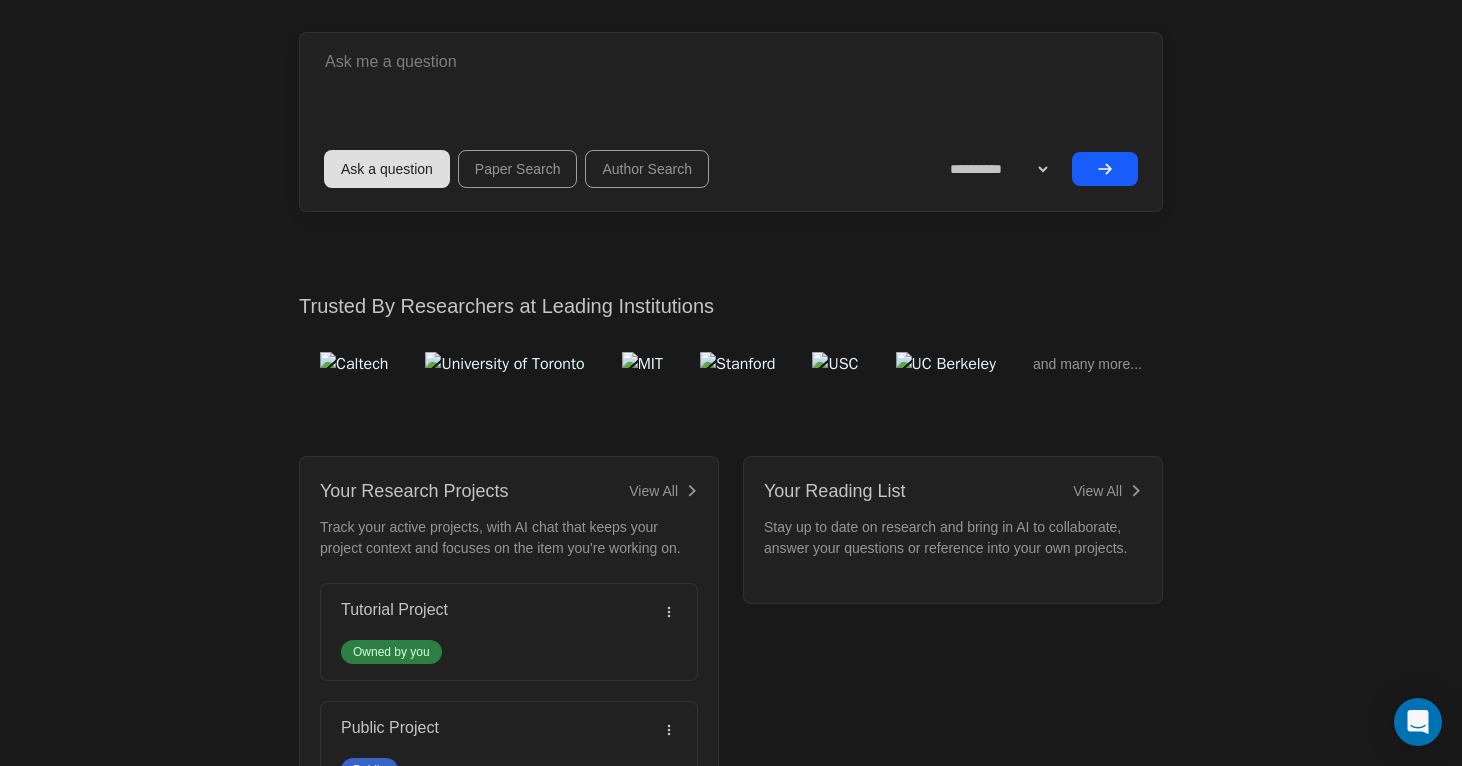 click at bounding box center [669, 612] 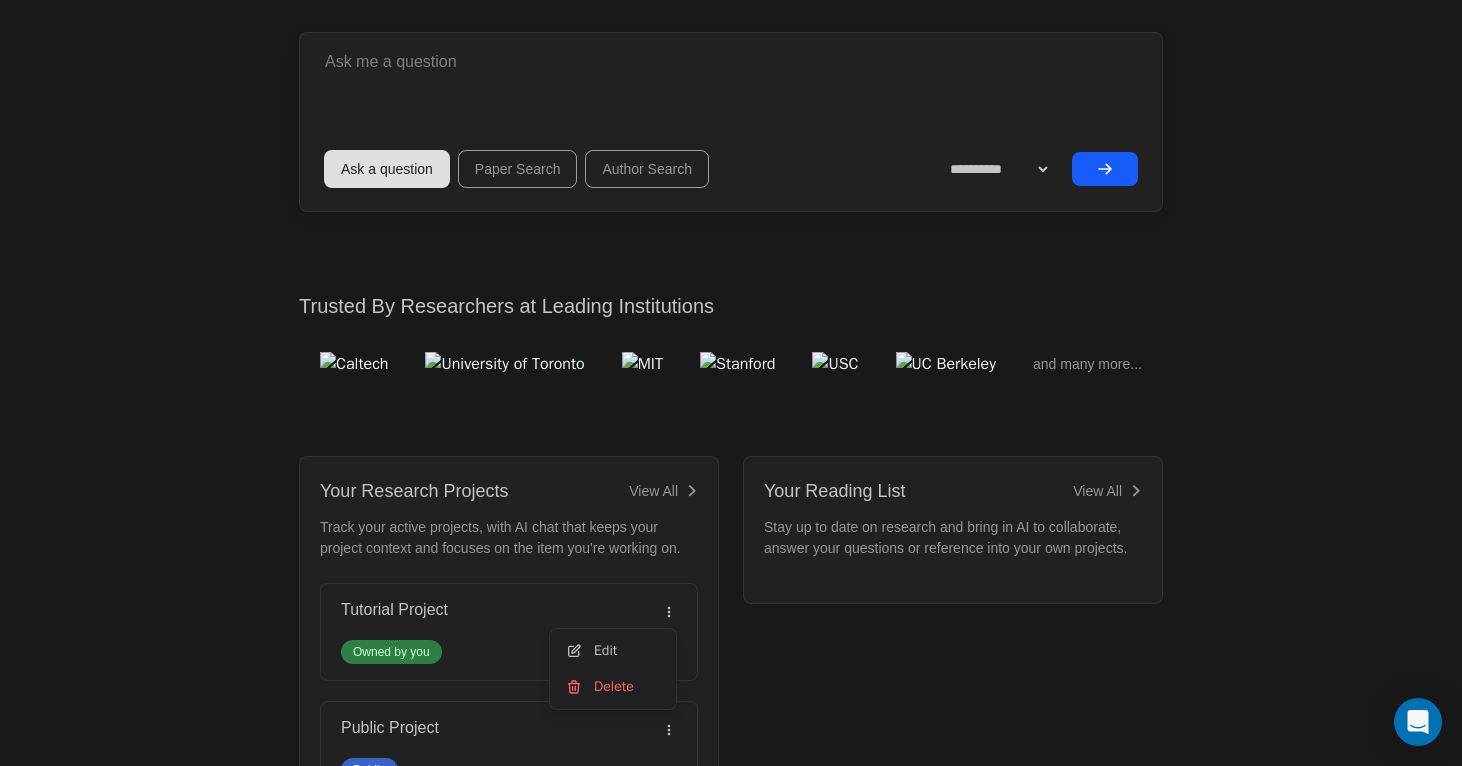 click on "Your Research Projects
View All
Track your active projects, with AI chat that keeps your project context and focuses on the item you're working on." at bounding box center (731, 638) 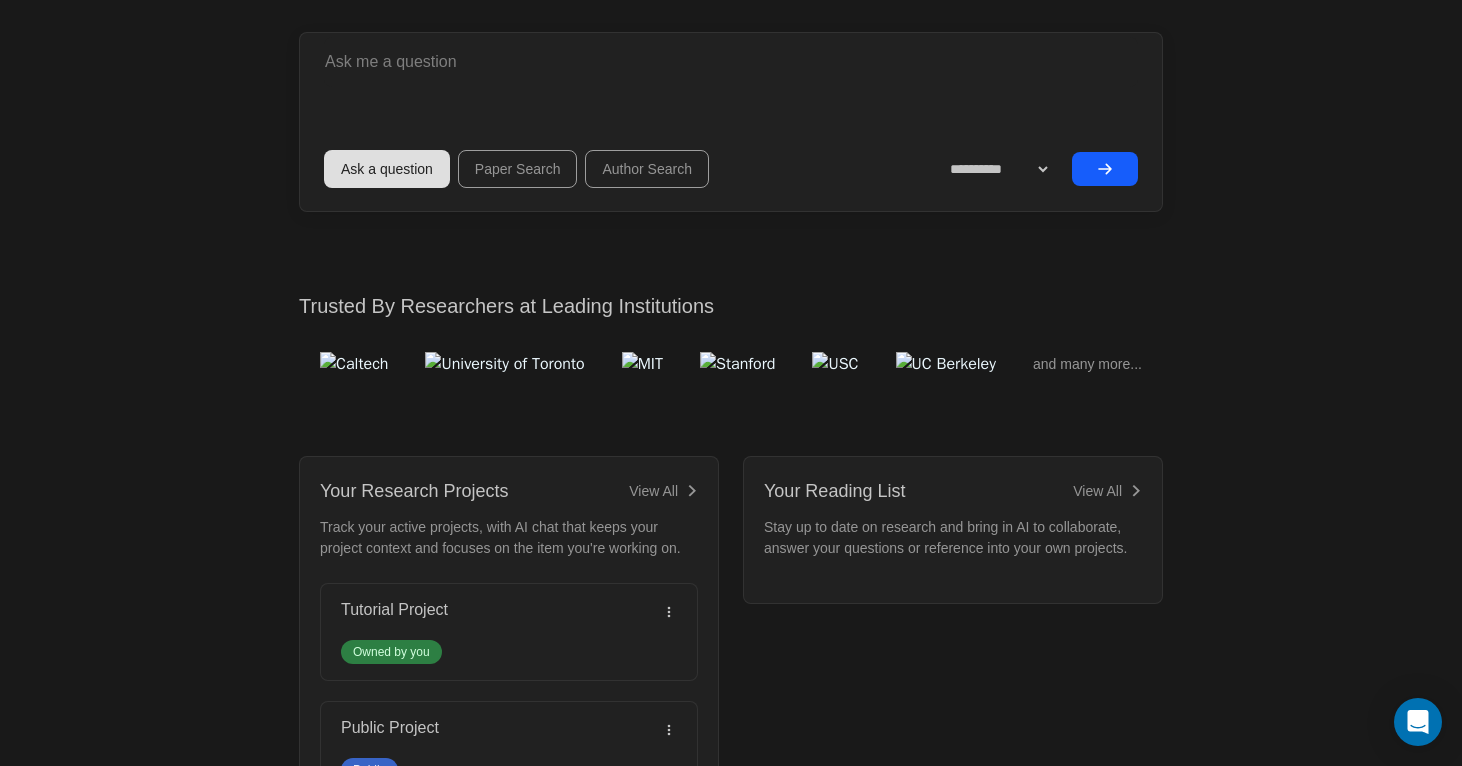 scroll, scrollTop: 0, scrollLeft: 0, axis: both 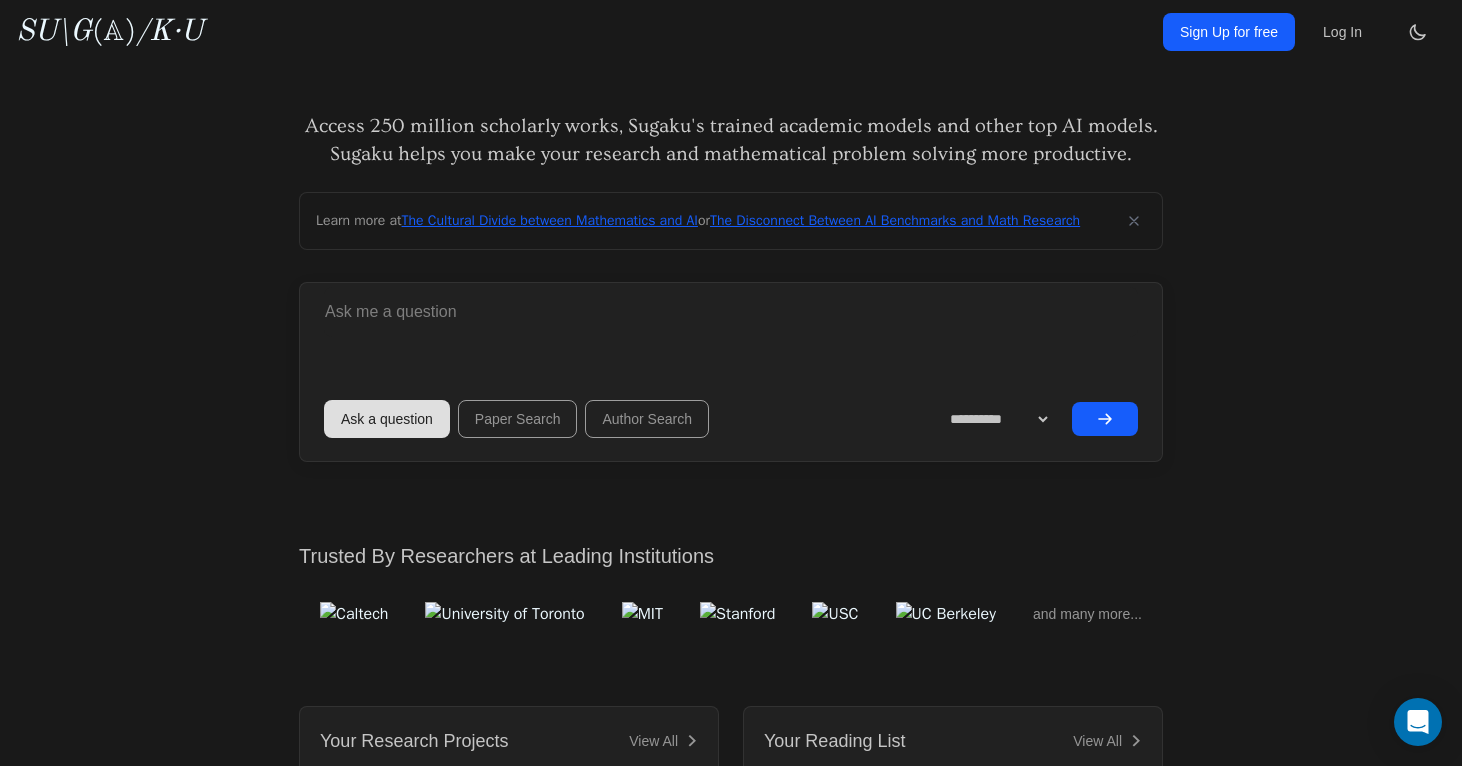 click at bounding box center [1418, 32] 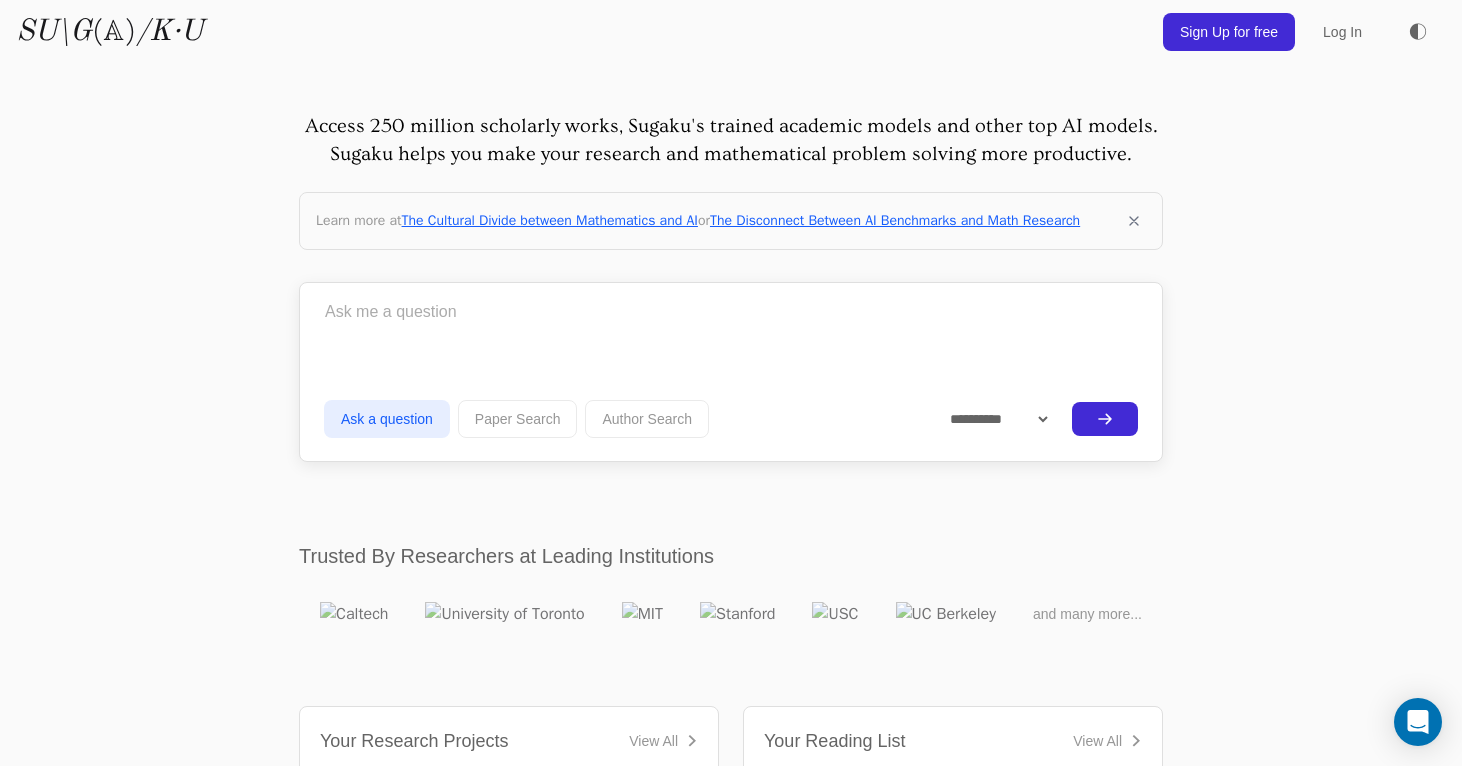 type 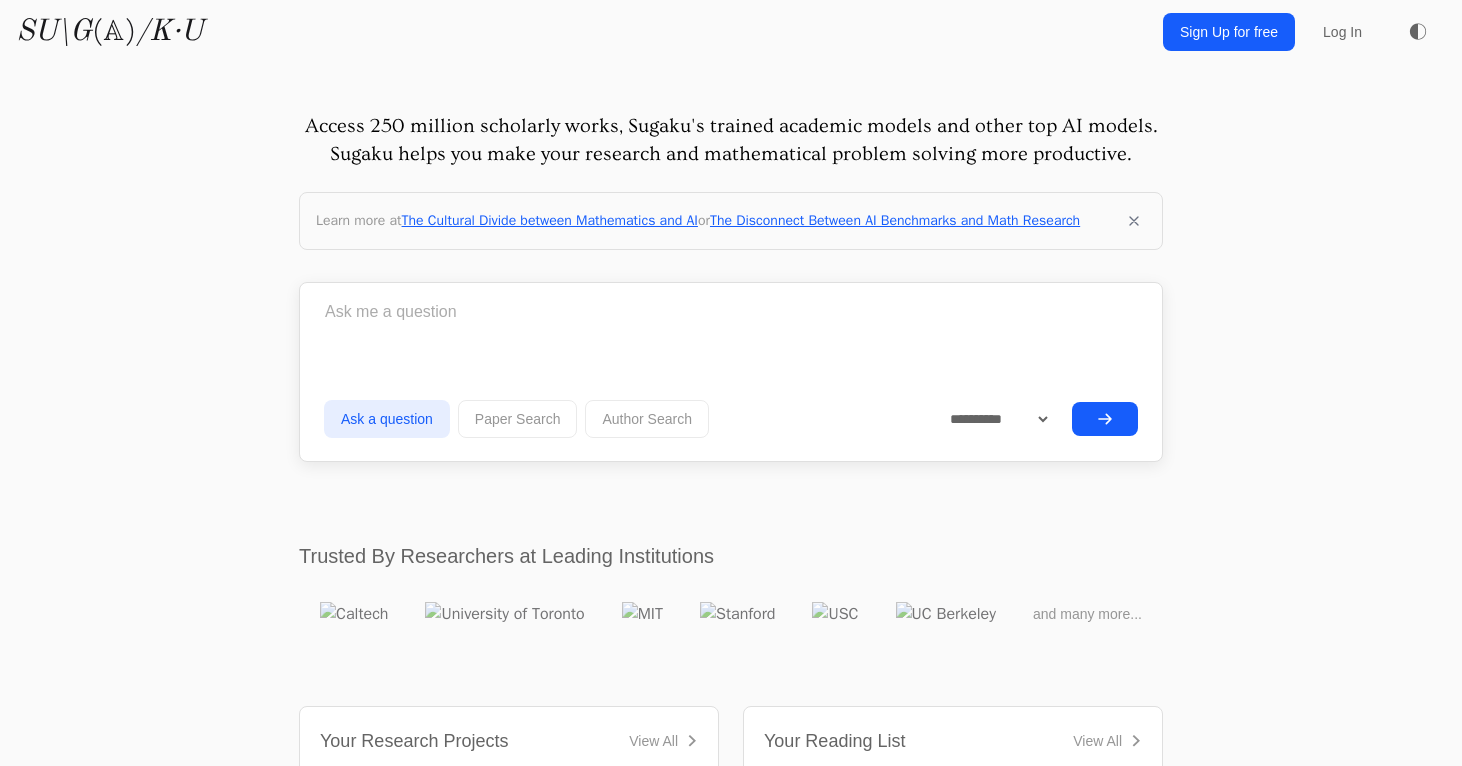 scroll, scrollTop: 0, scrollLeft: 0, axis: both 